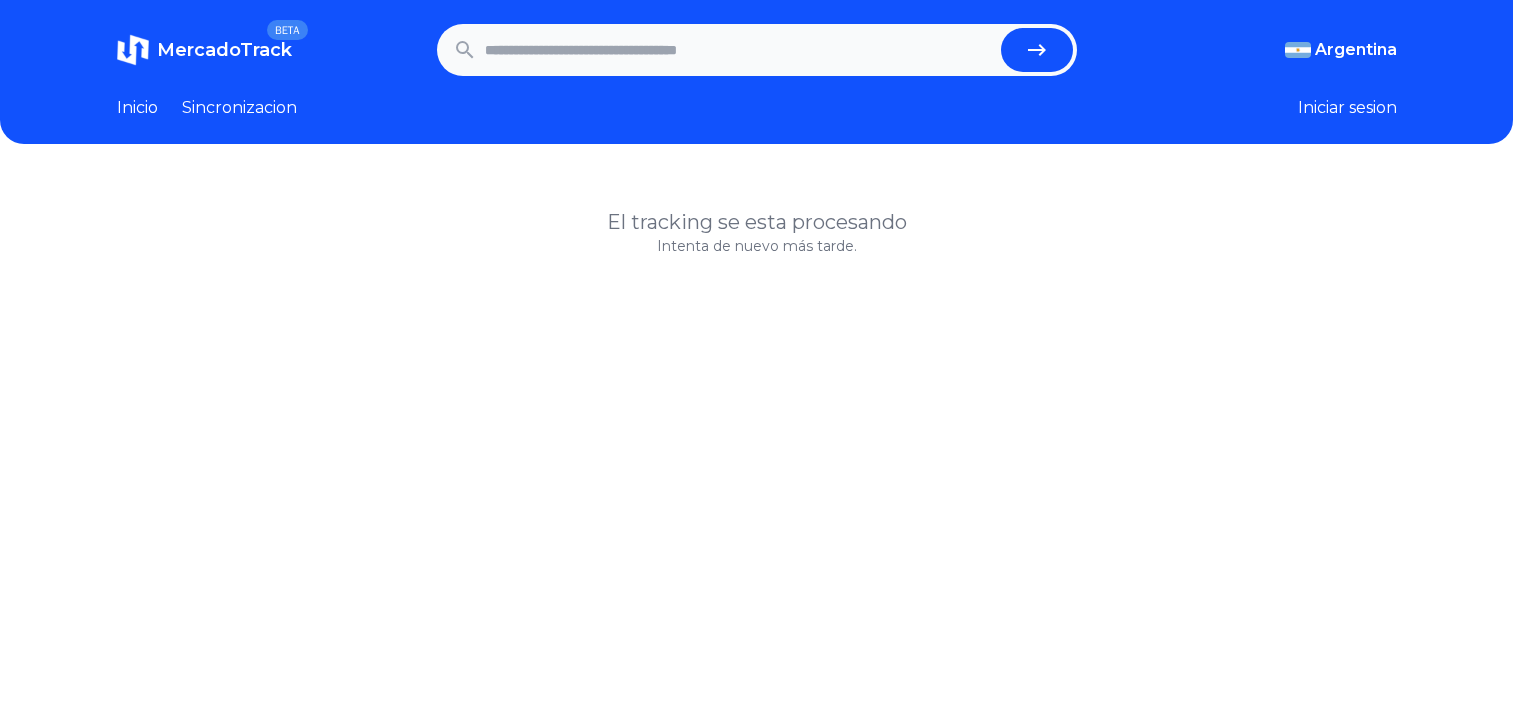 scroll, scrollTop: 0, scrollLeft: 0, axis: both 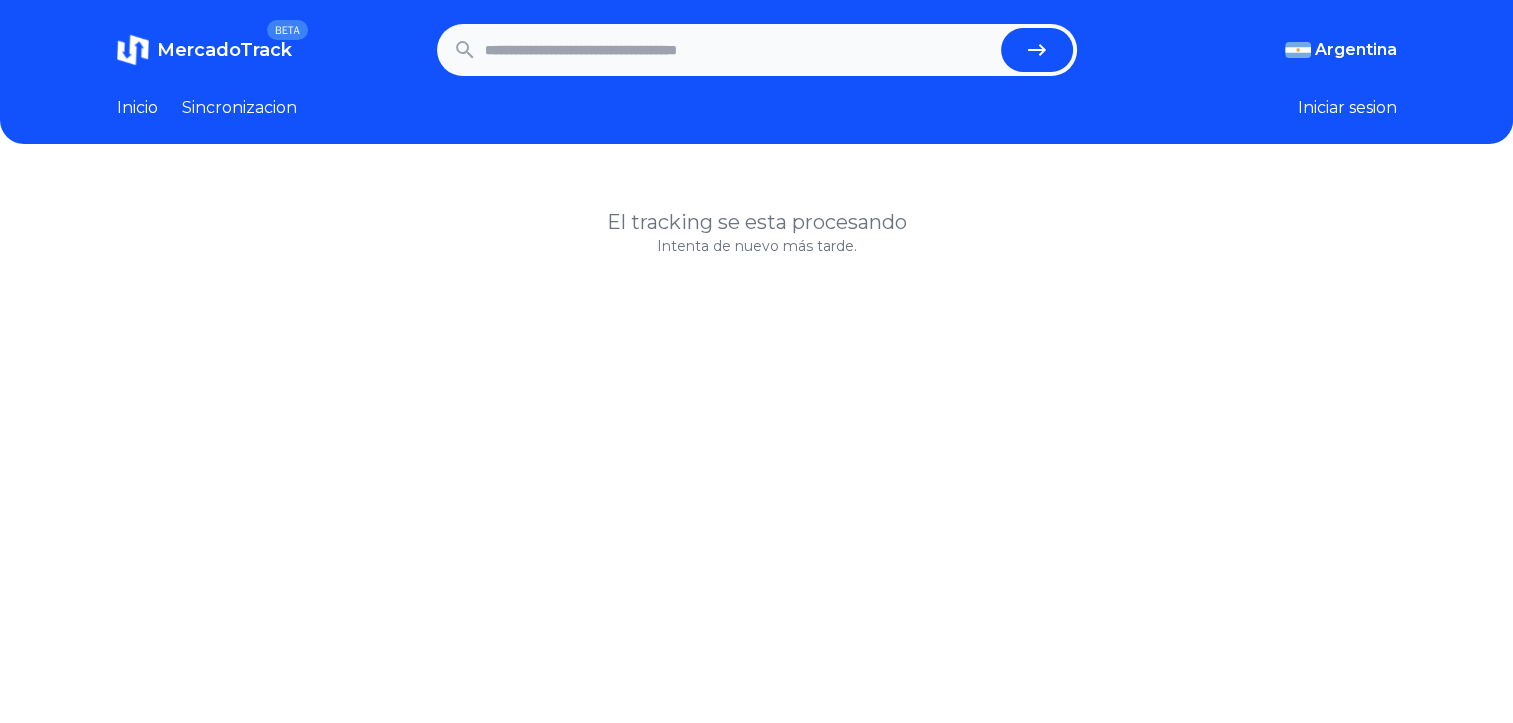 click at bounding box center [739, 50] 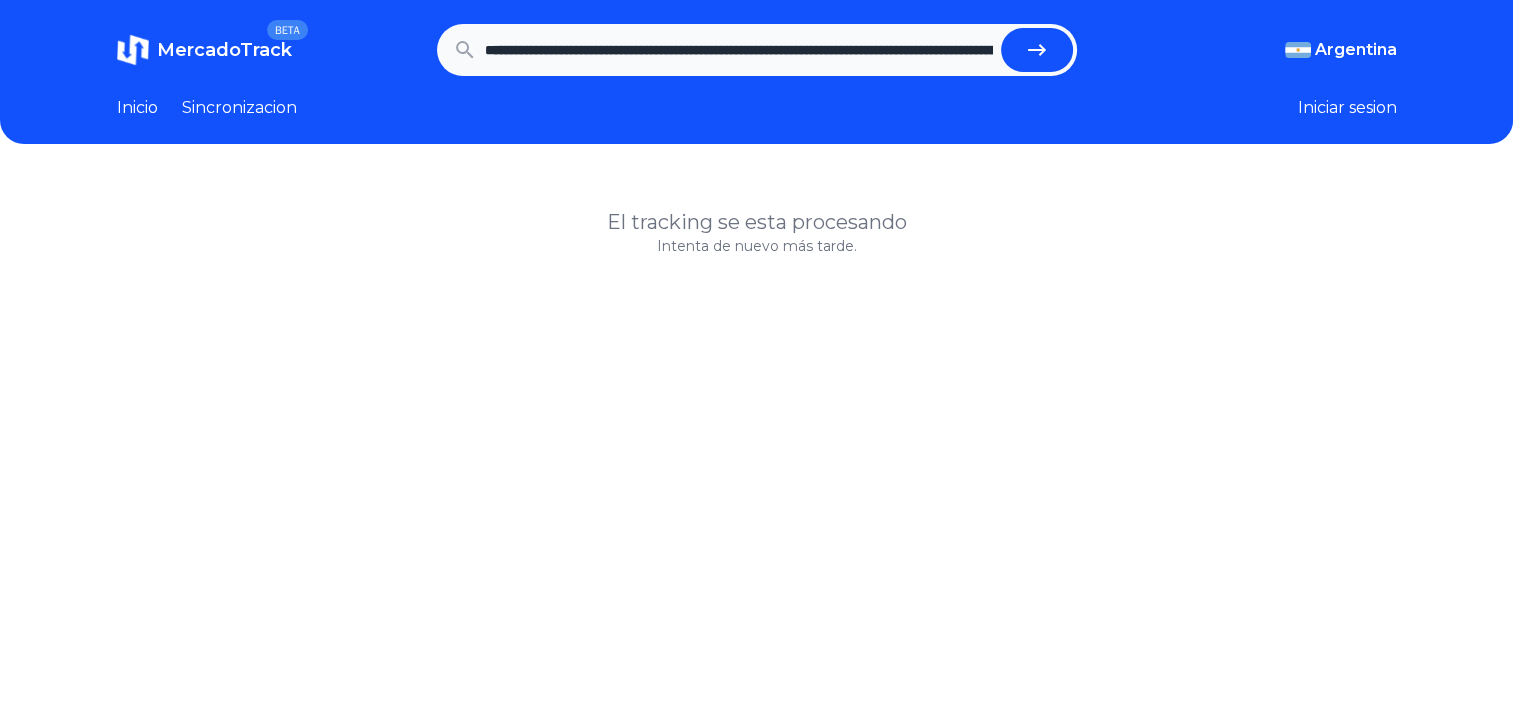 scroll, scrollTop: 0, scrollLeft: 1628, axis: horizontal 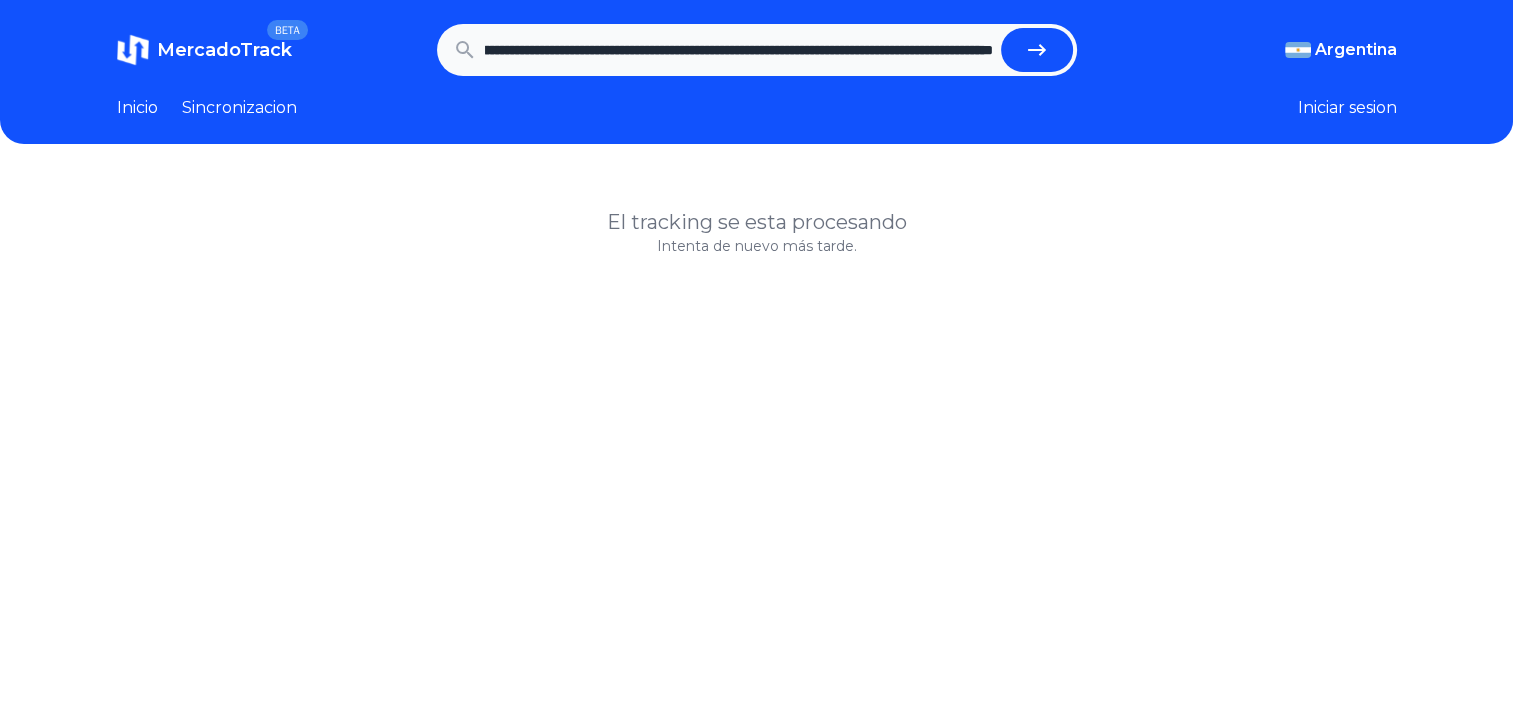 type on "**********" 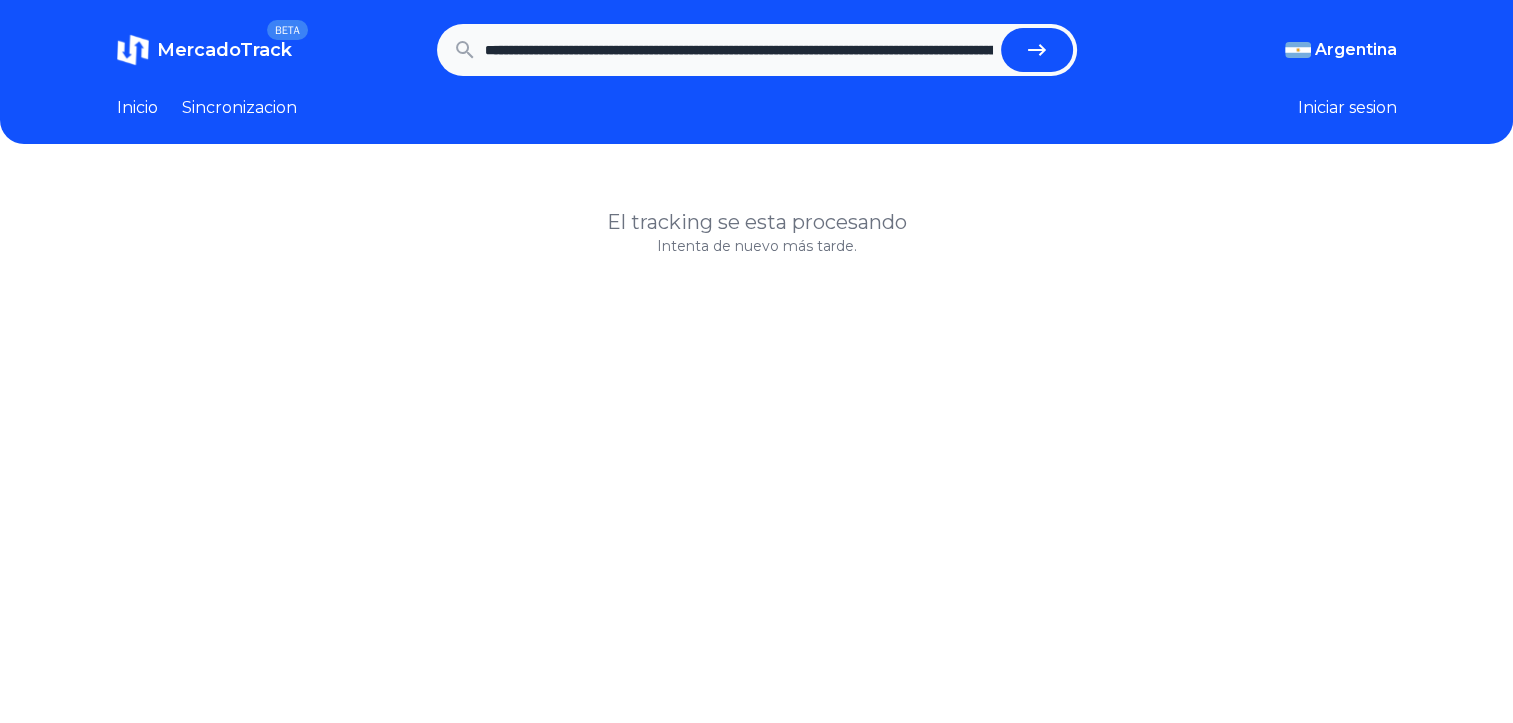 click at bounding box center (1037, 50) 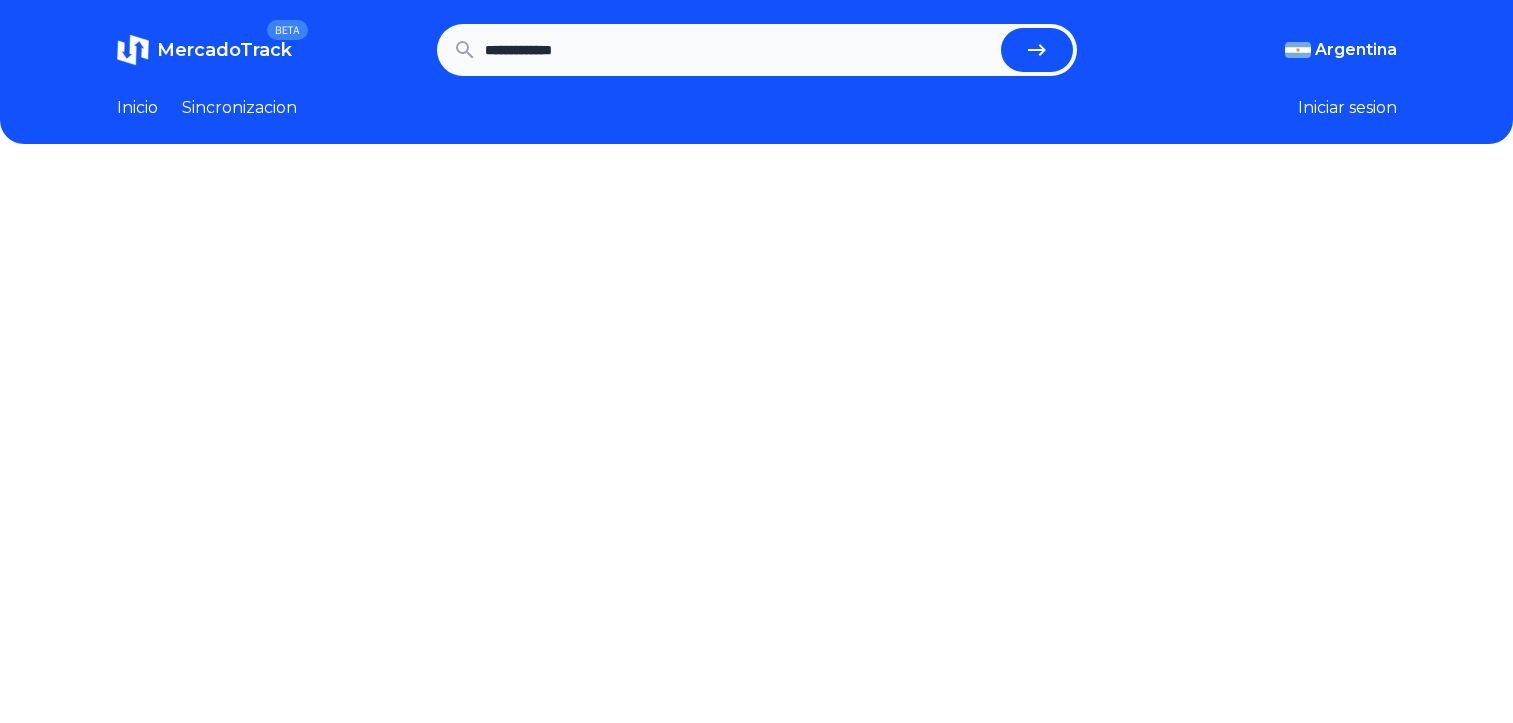 scroll, scrollTop: 0, scrollLeft: 0, axis: both 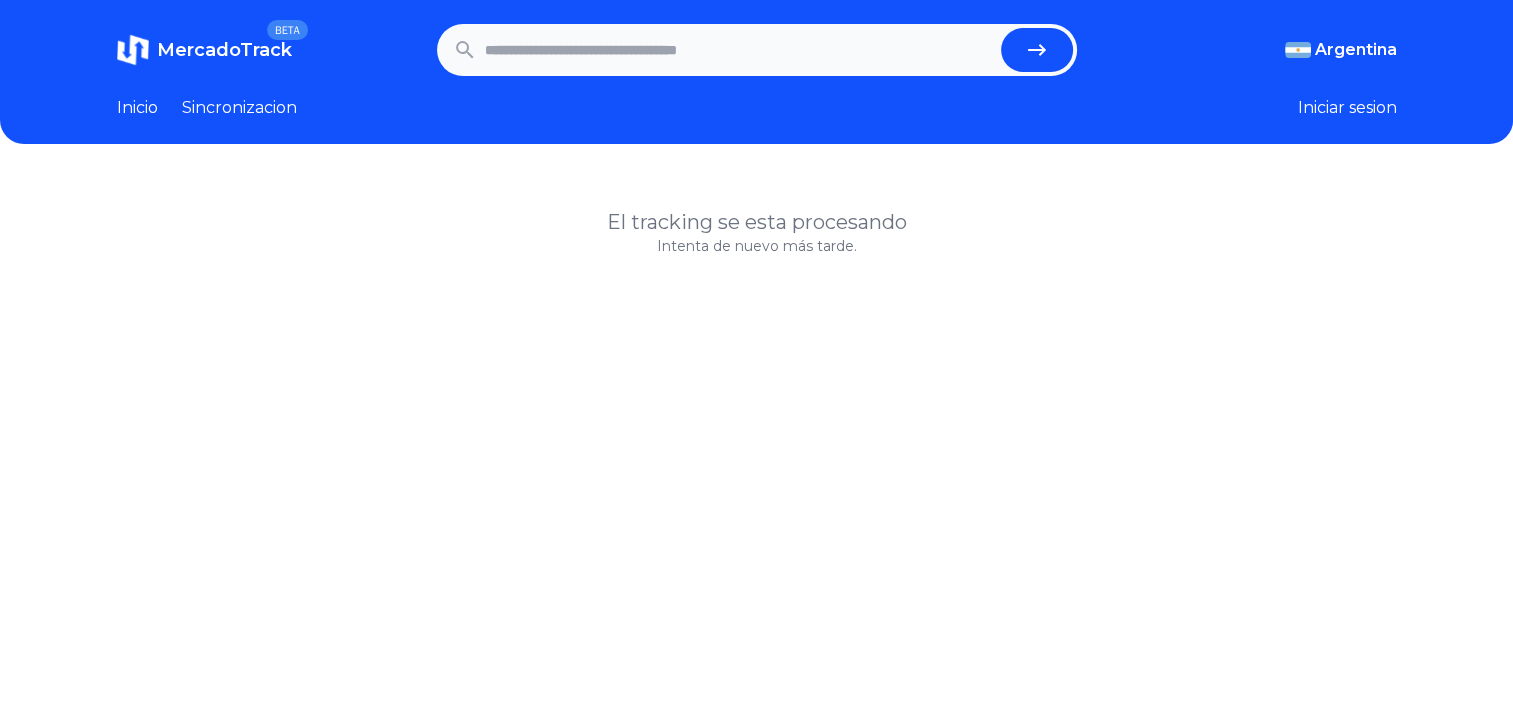 click on "MercadoTrack BETA Argentina Argentina Uruguay Mexico Chile Peru Venezuela Colombia Brasil Argentina Argentina Uruguay Mexico Chile Peru Venezuela Colombia Brasil" at bounding box center (757, 50) 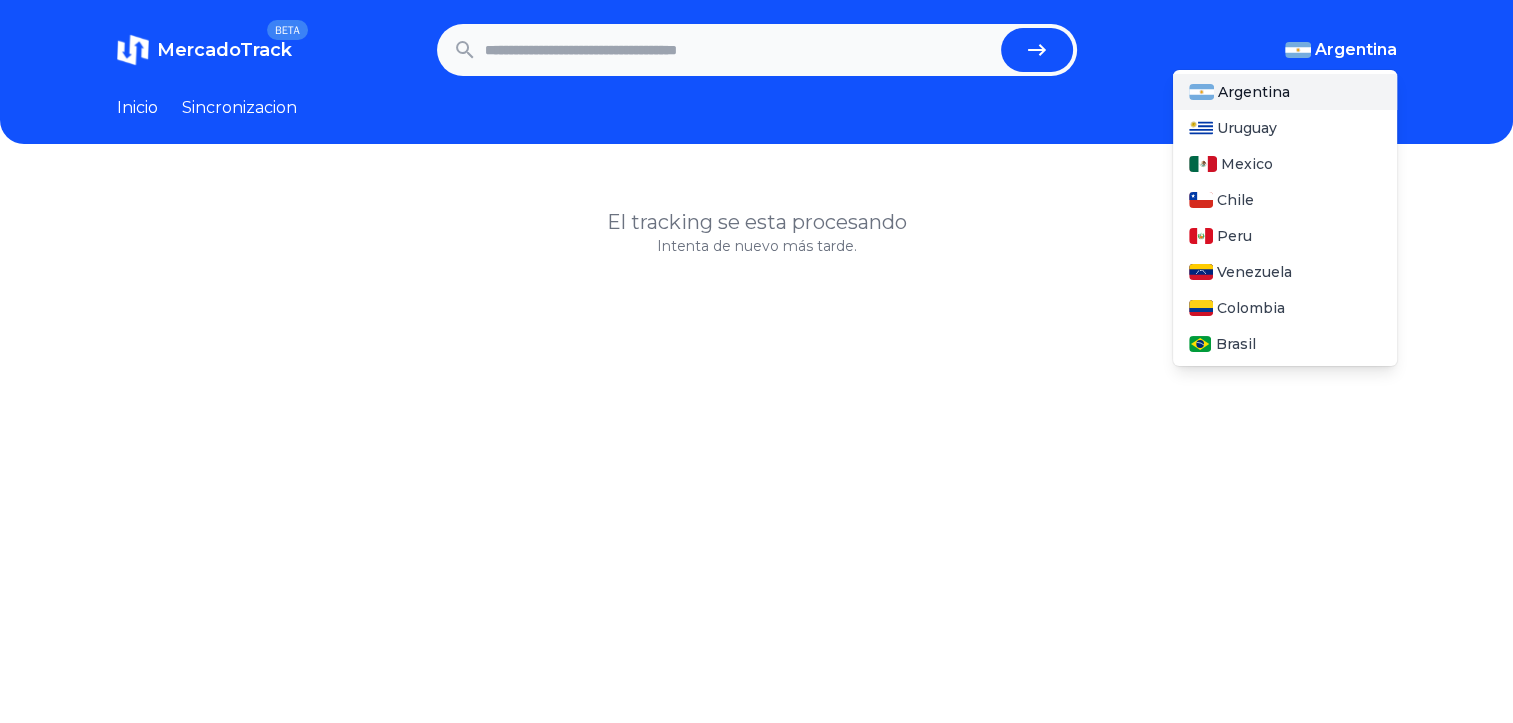 click on "Argentina" at bounding box center [1356, 50] 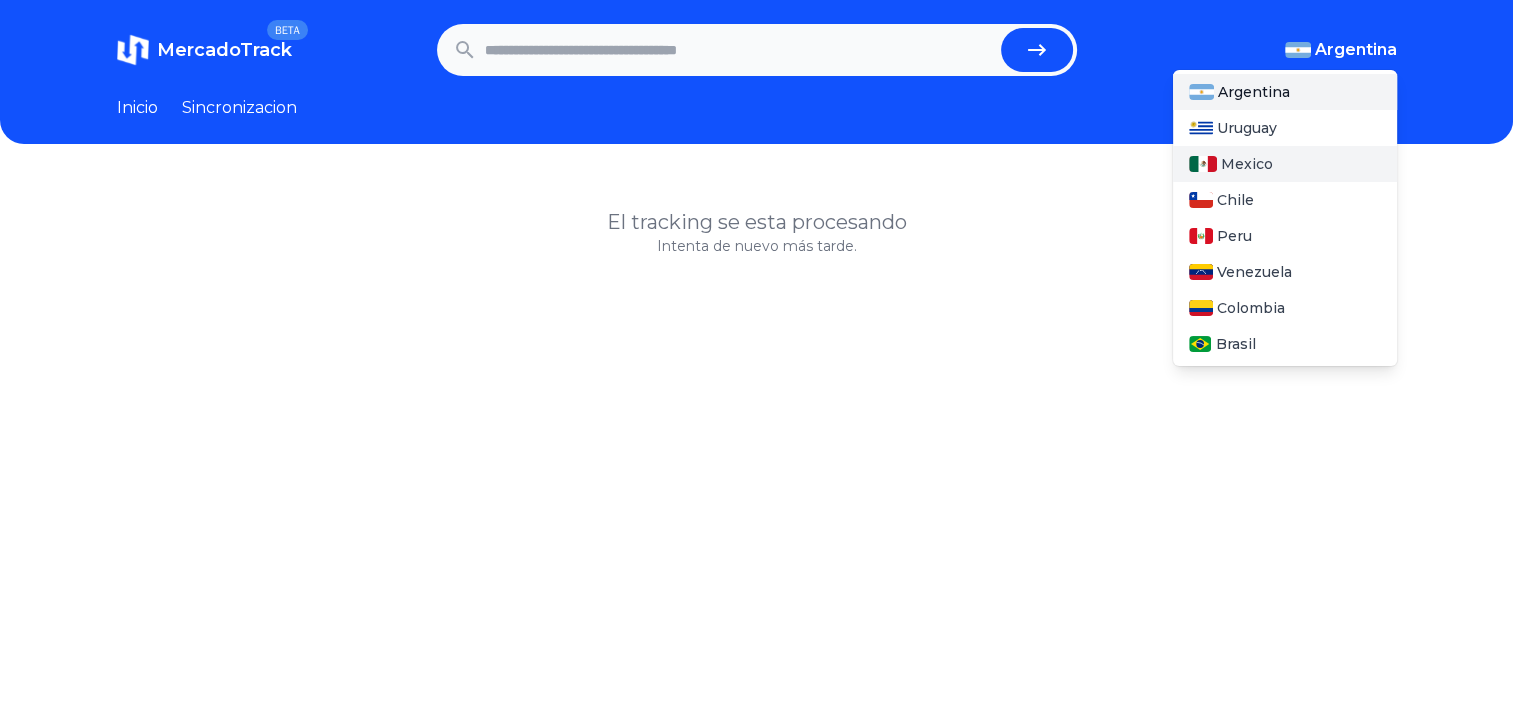 click on "Mexico" at bounding box center [1247, 164] 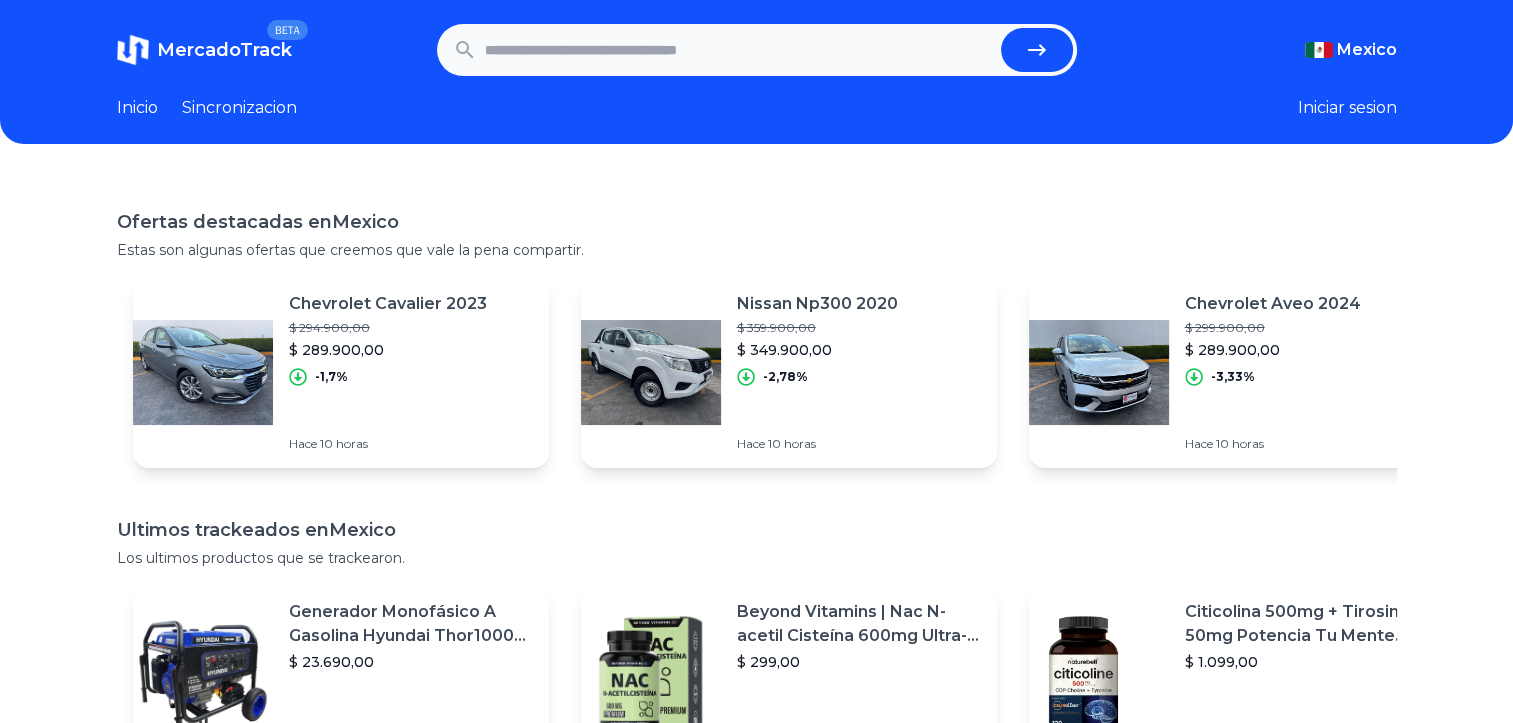 click at bounding box center (739, 50) 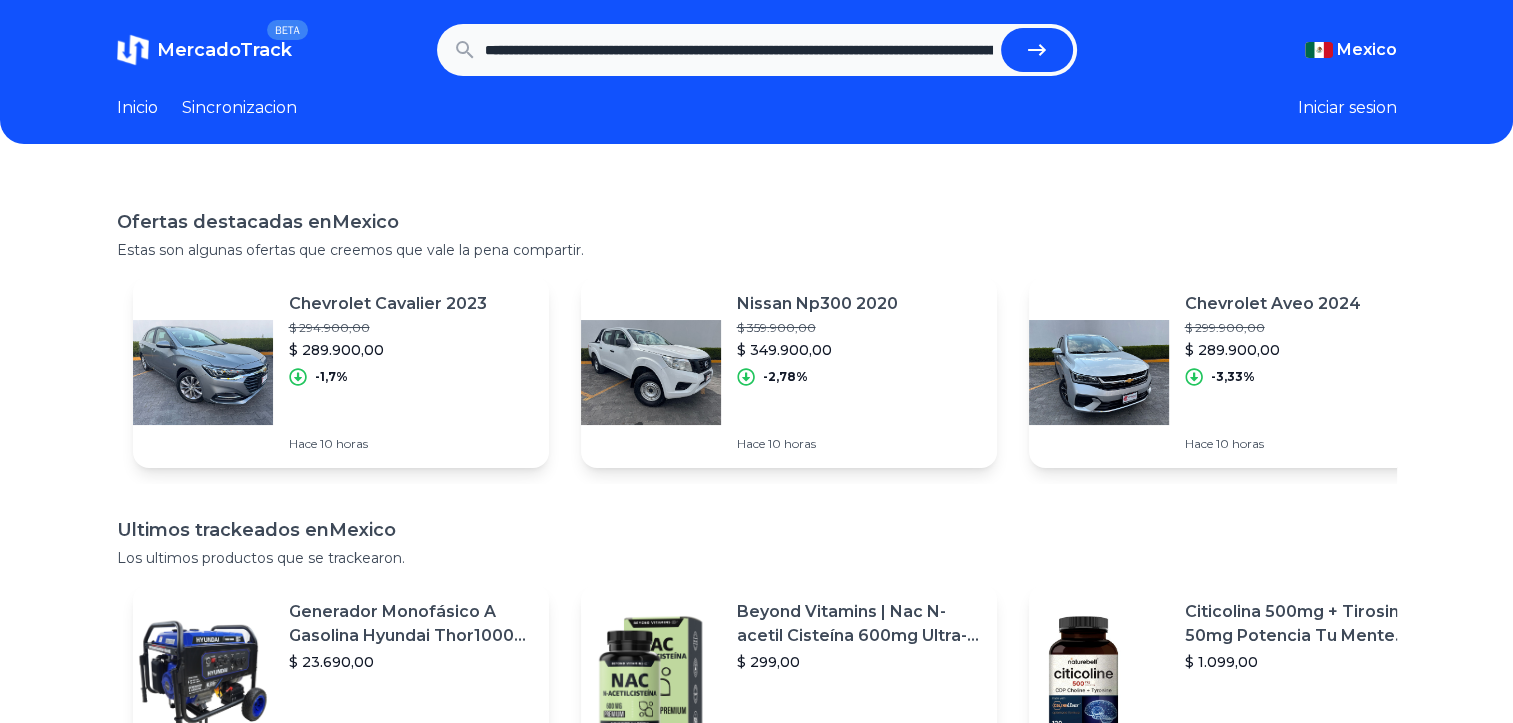 scroll, scrollTop: 0, scrollLeft: 1628, axis: horizontal 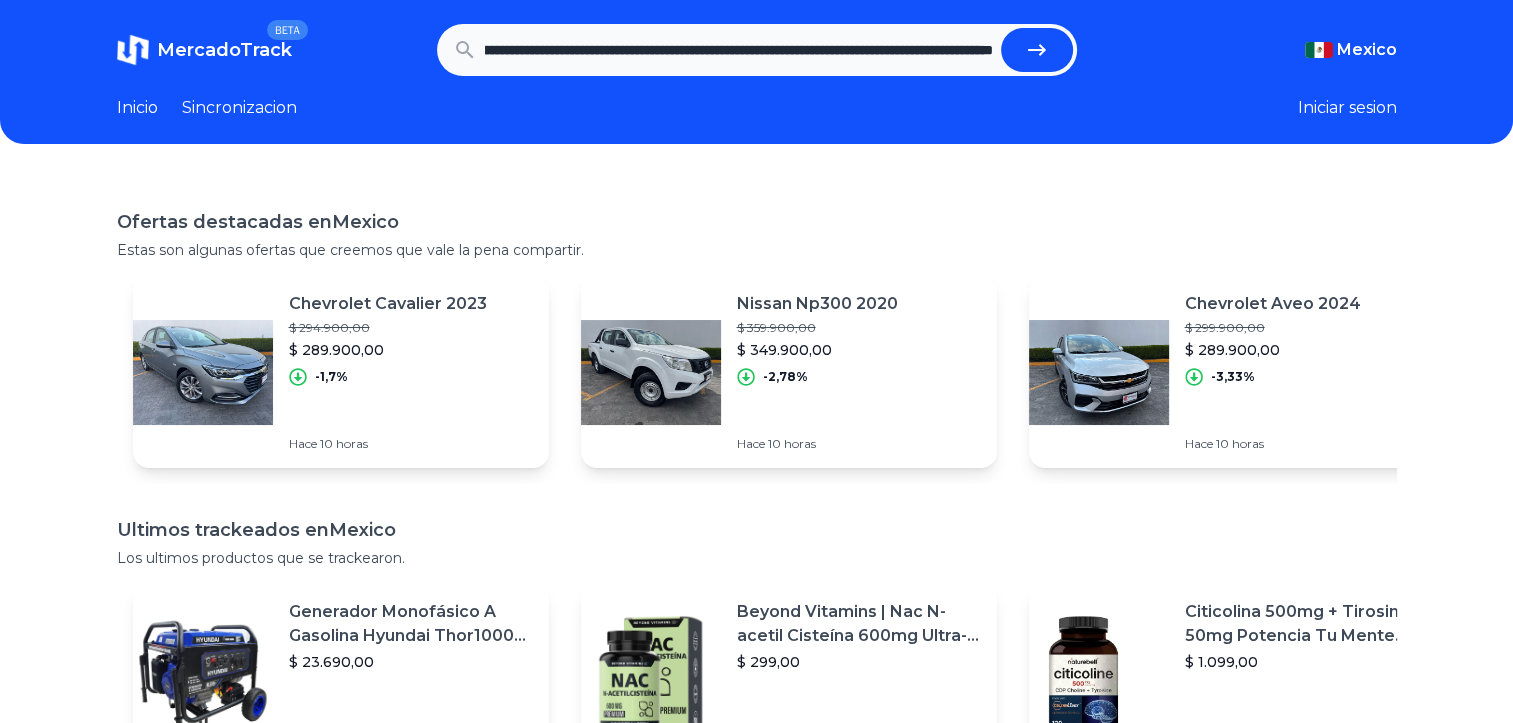 type on "**********" 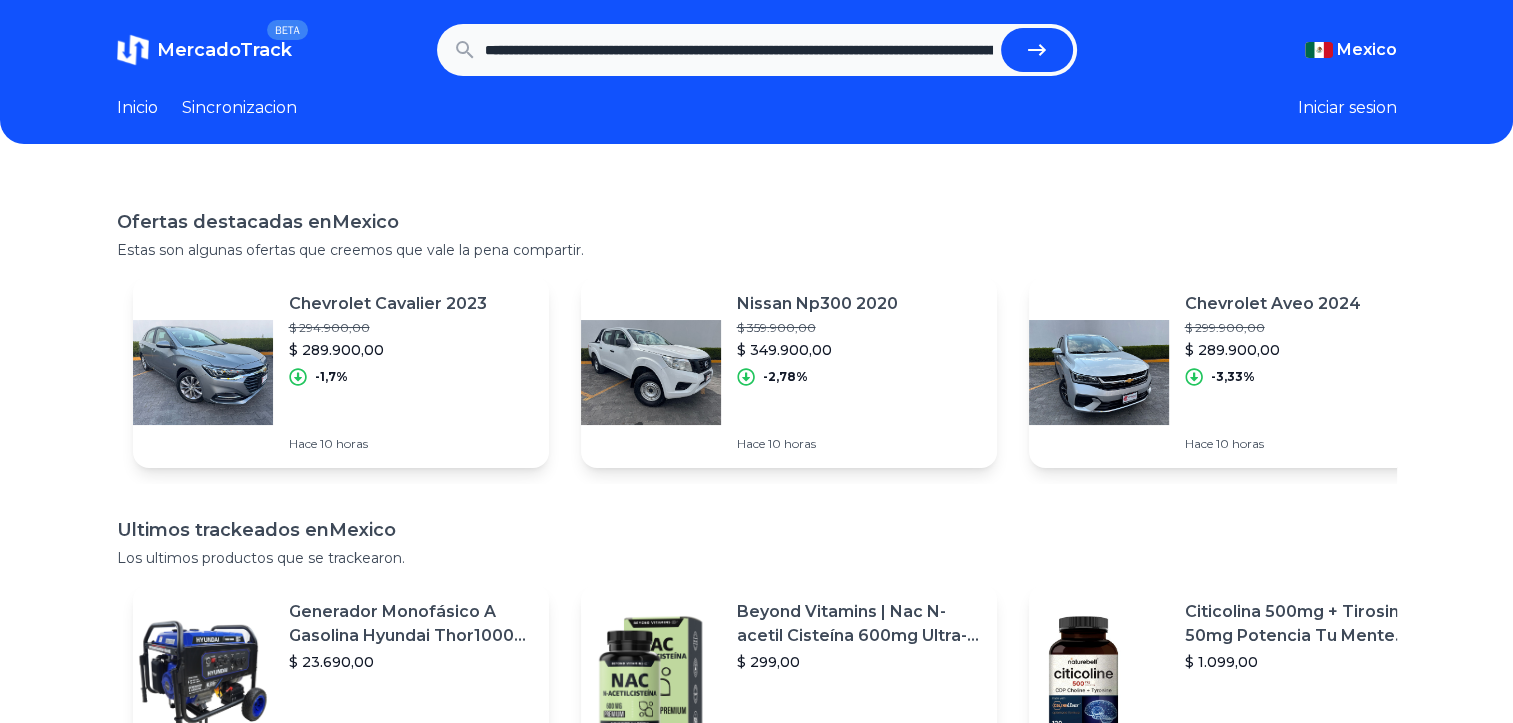 click at bounding box center [1037, 50] 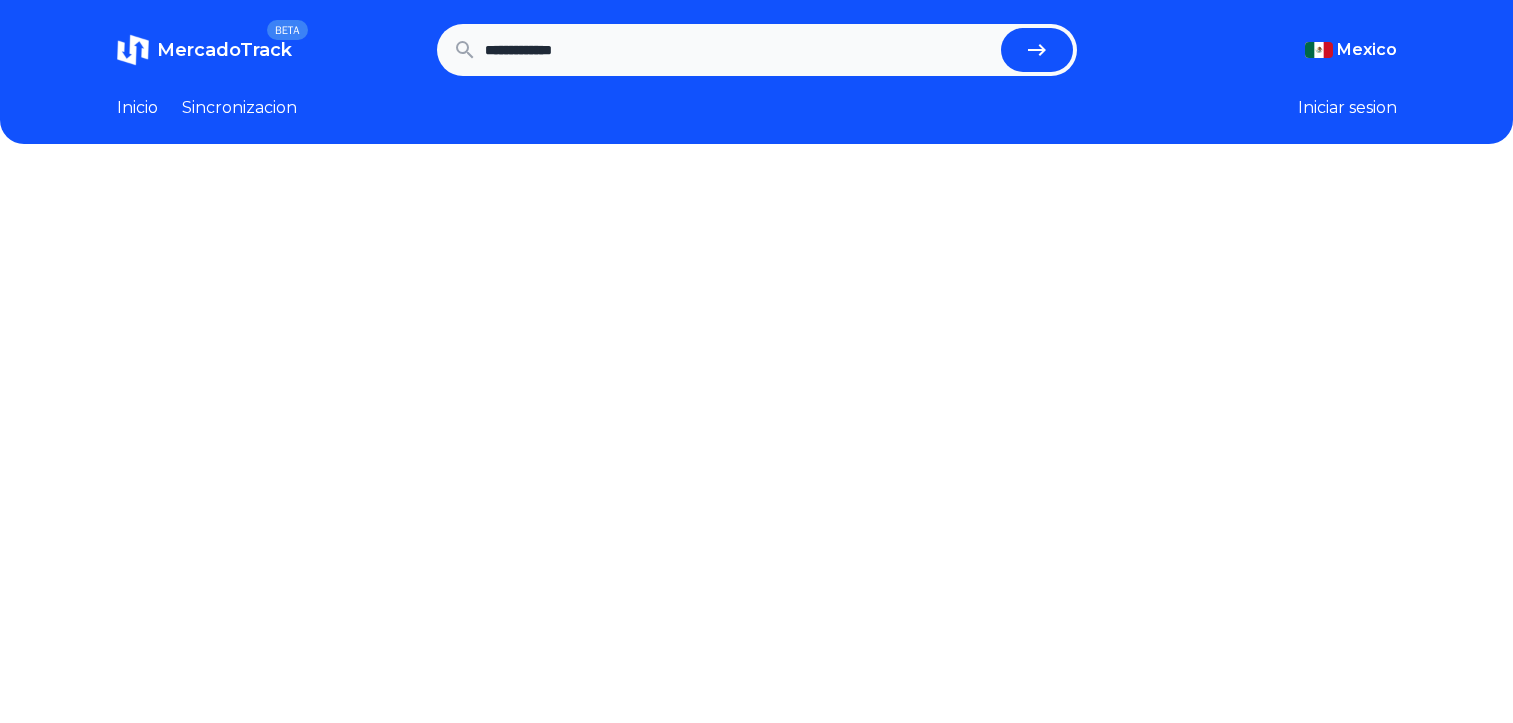 scroll, scrollTop: 0, scrollLeft: 0, axis: both 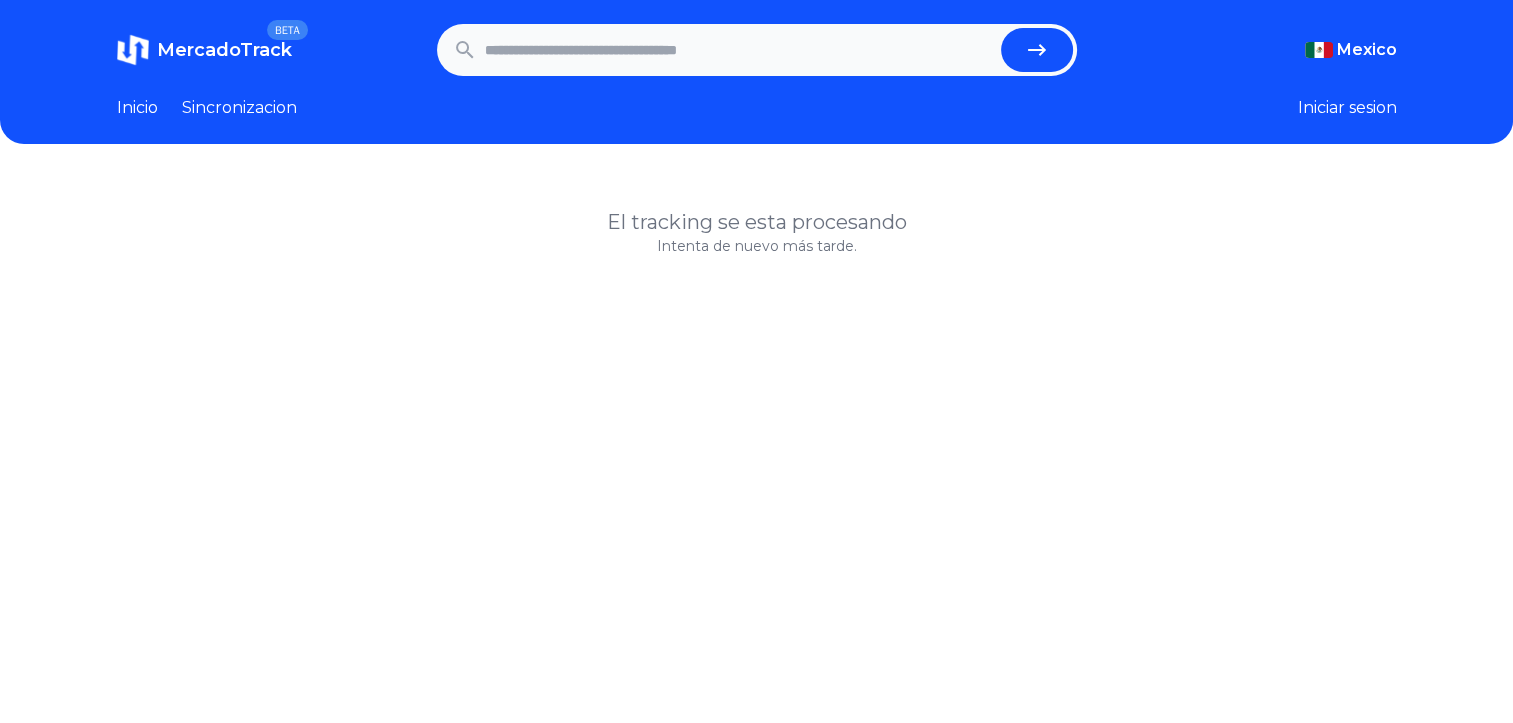 click on "Inicio" at bounding box center [137, 108] 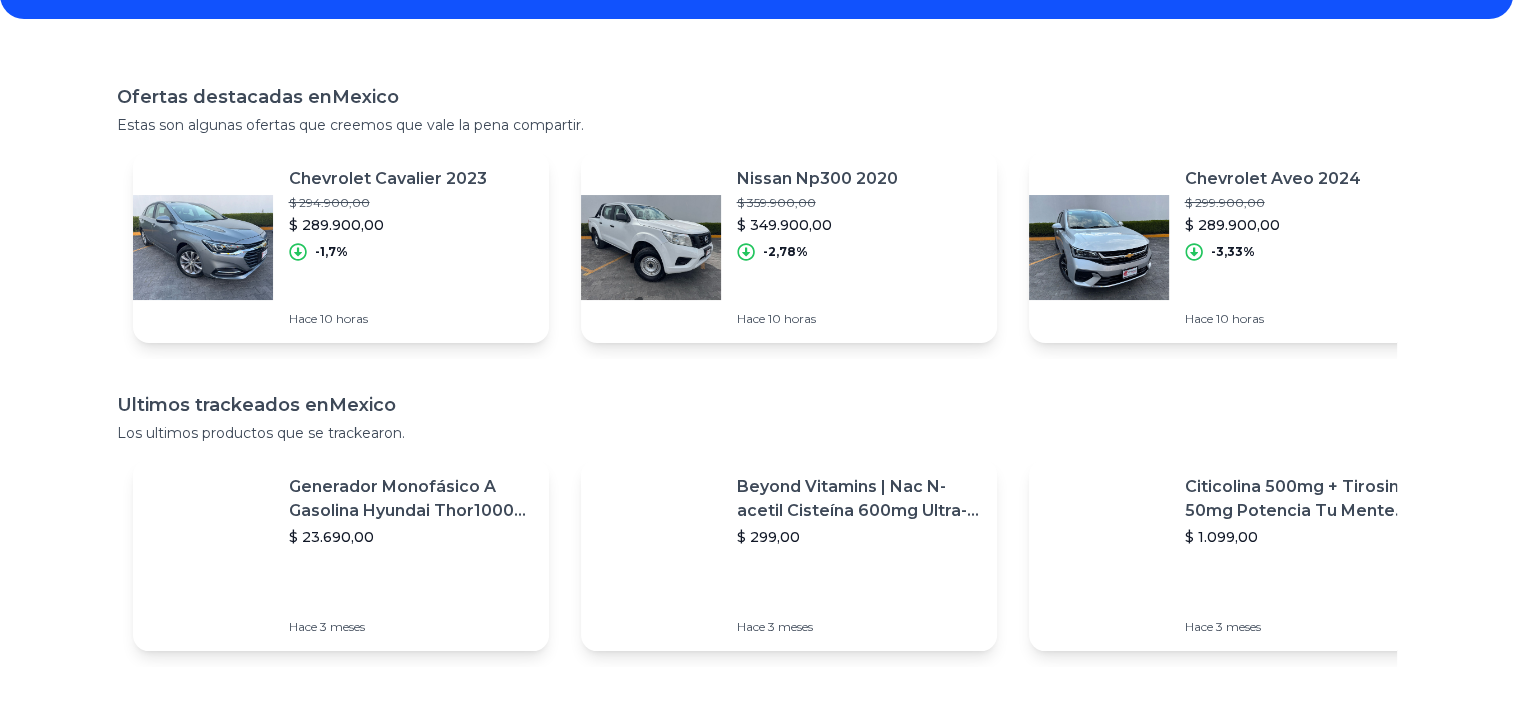 scroll, scrollTop: 0, scrollLeft: 0, axis: both 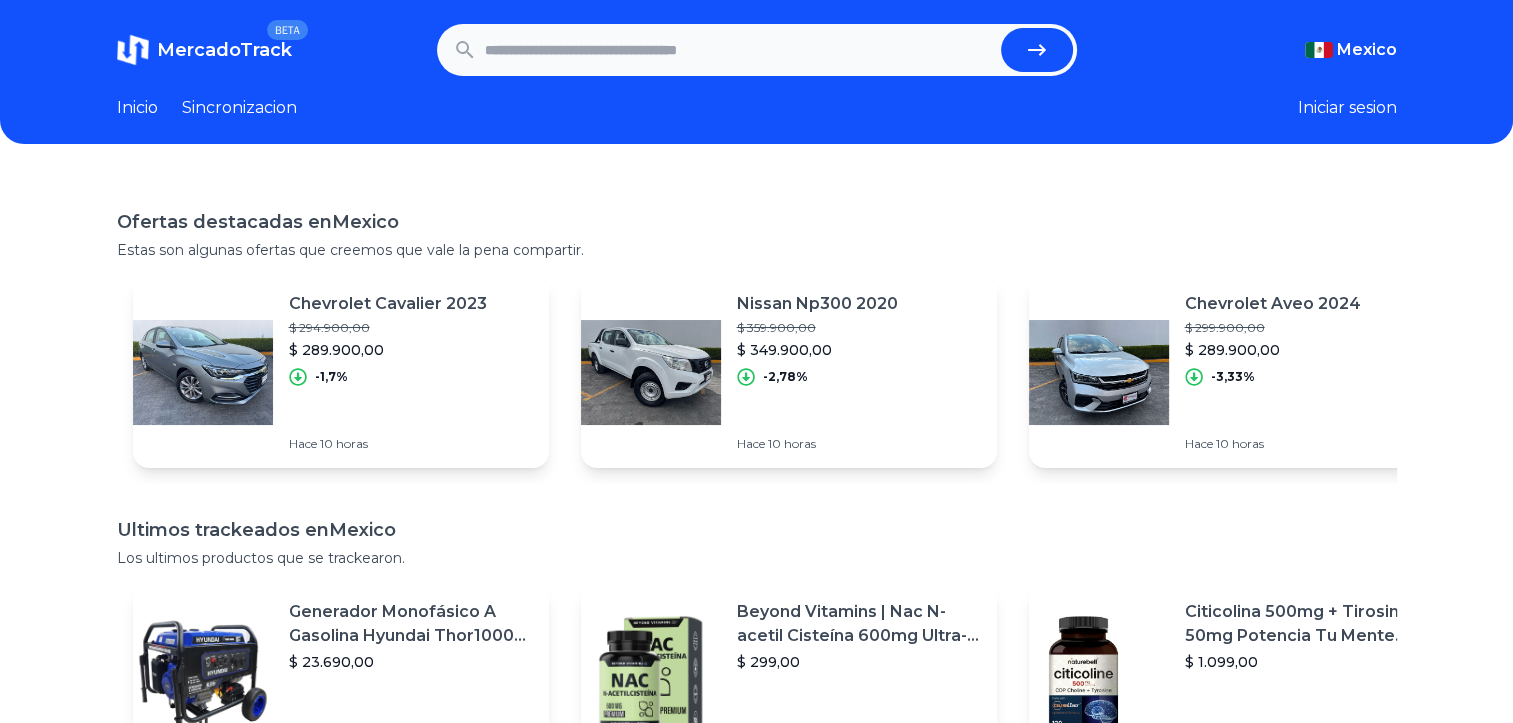 drag, startPoint x: 772, startPoint y: 81, endPoint x: 772, endPoint y: 67, distance: 14 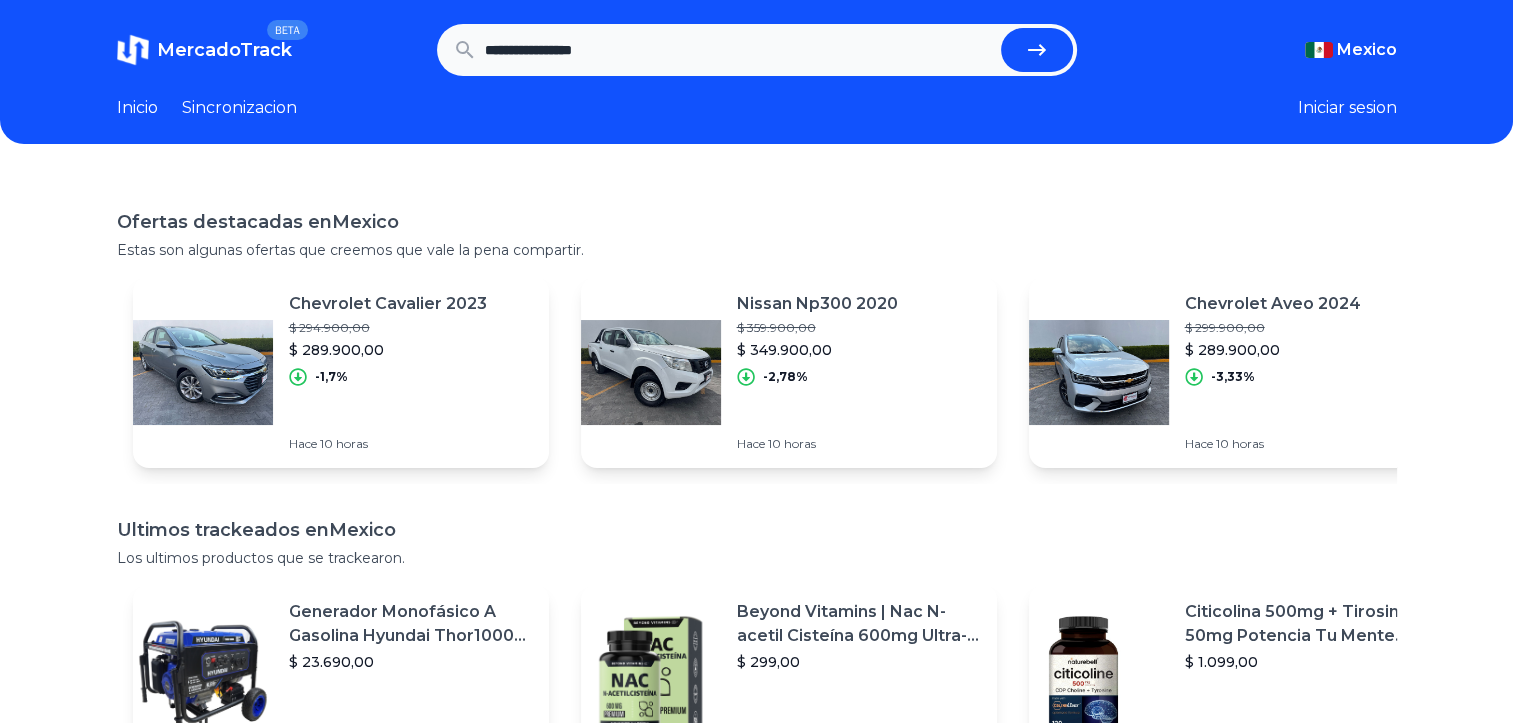 type on "**********" 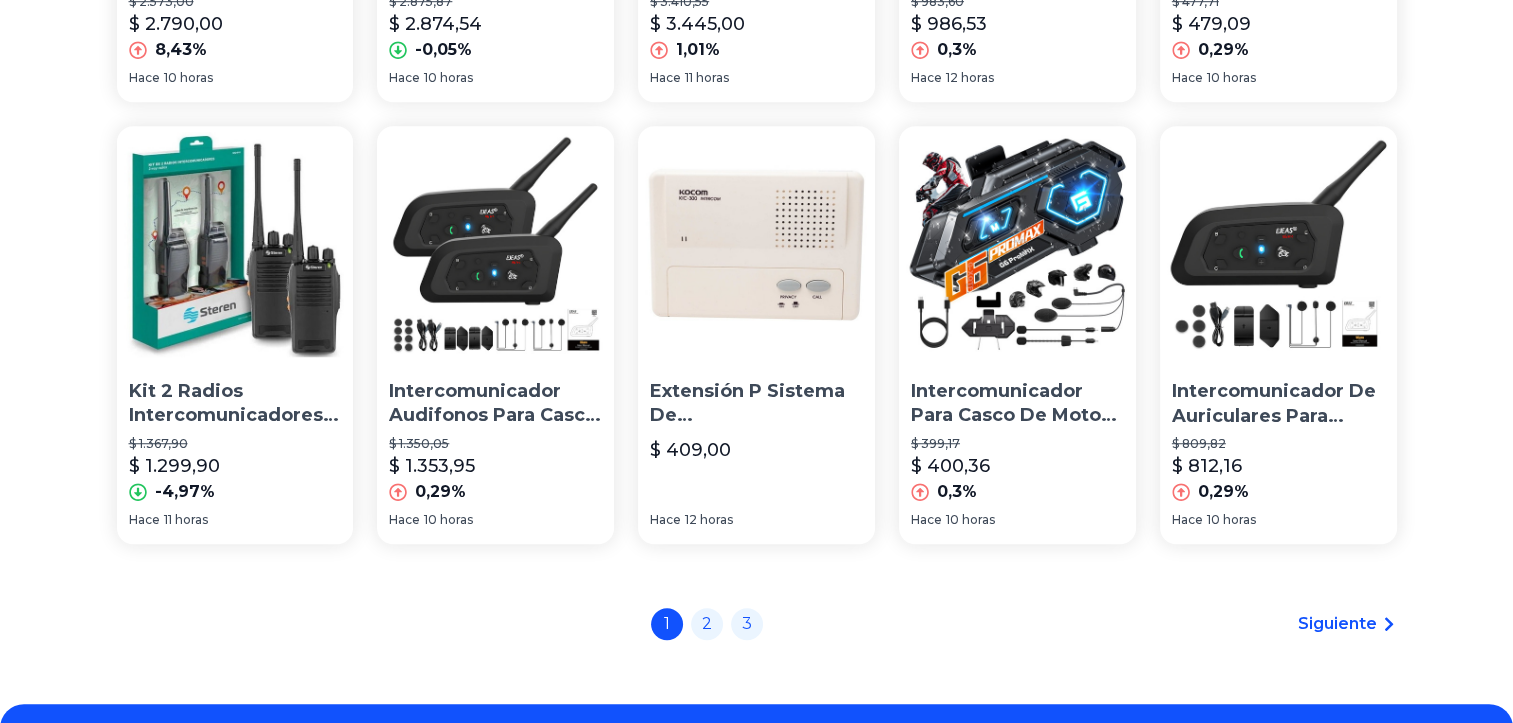 scroll, scrollTop: 1466, scrollLeft: 0, axis: vertical 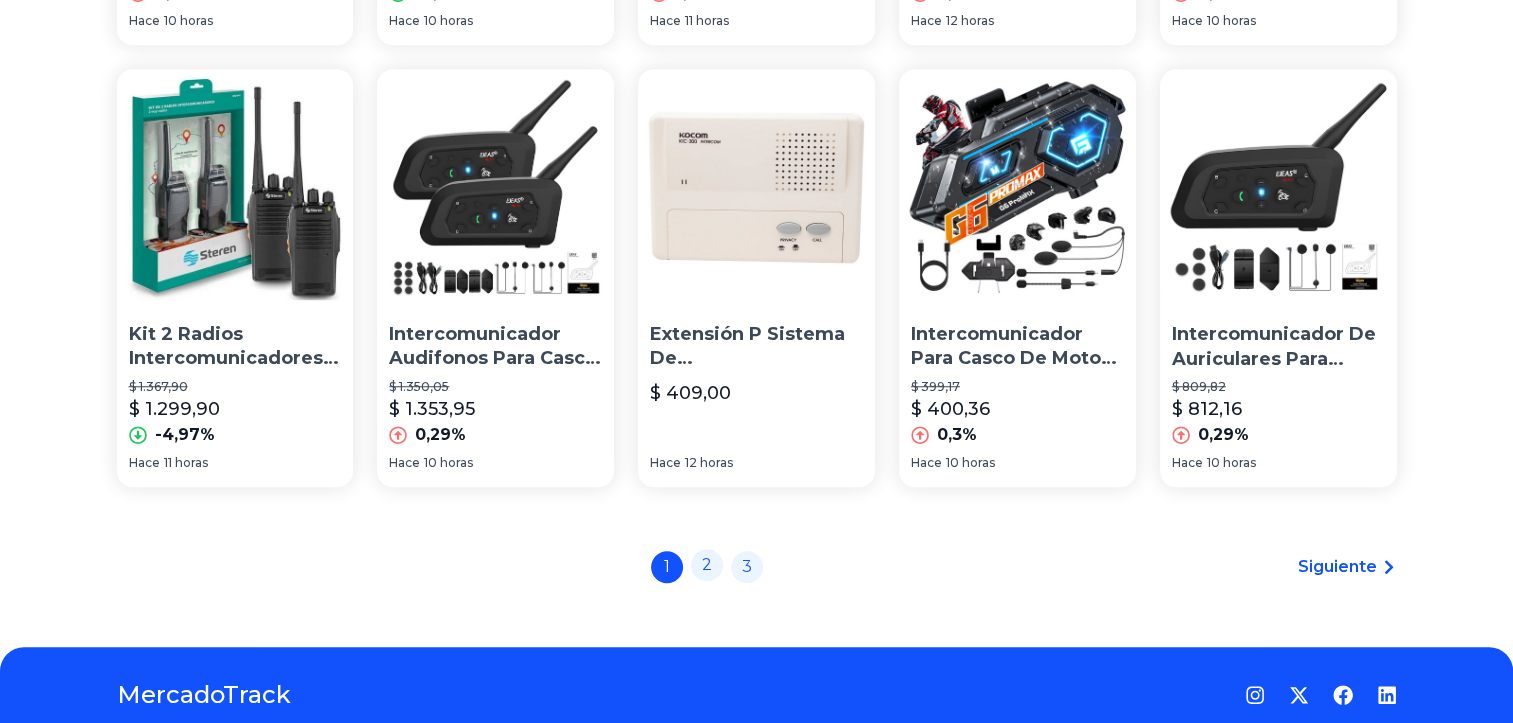 click on "2" at bounding box center [707, 565] 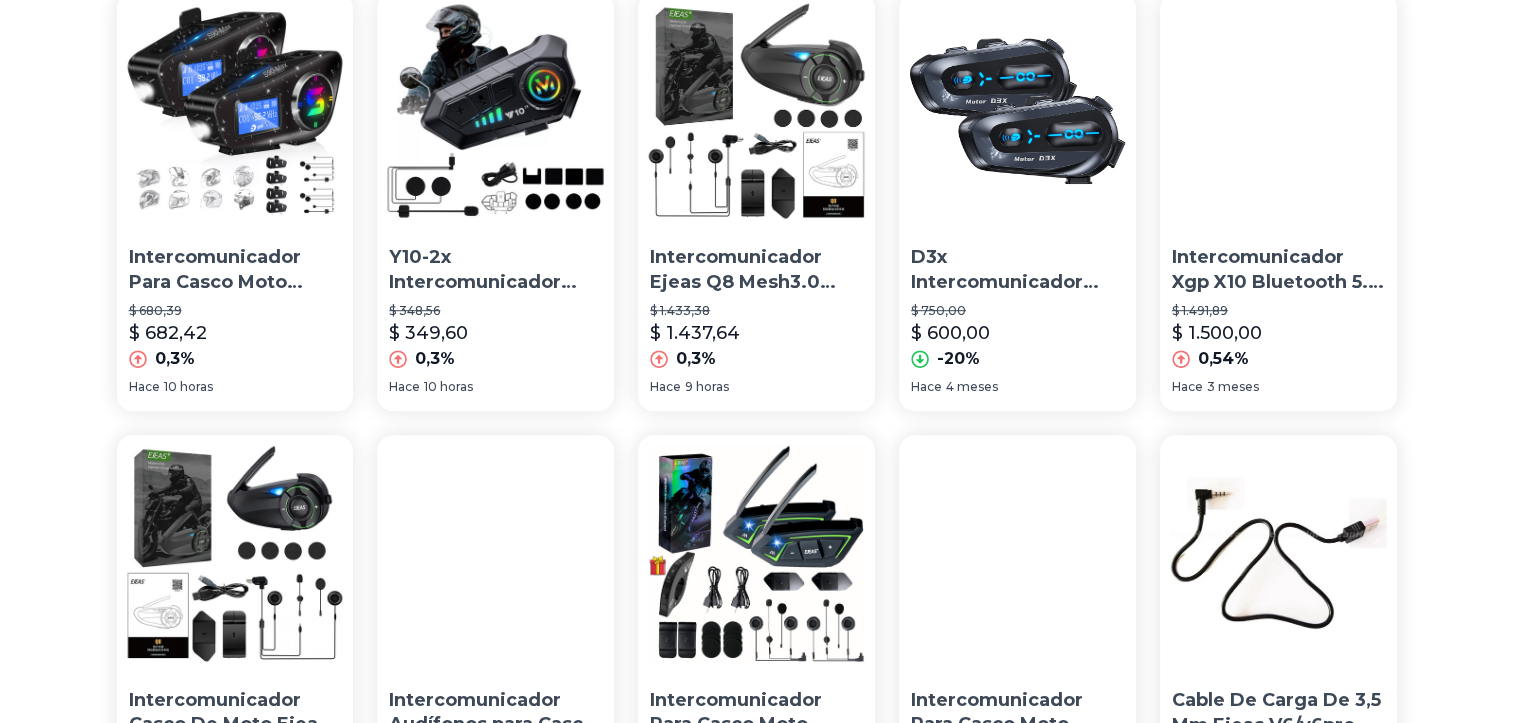 scroll, scrollTop: 1467, scrollLeft: 0, axis: vertical 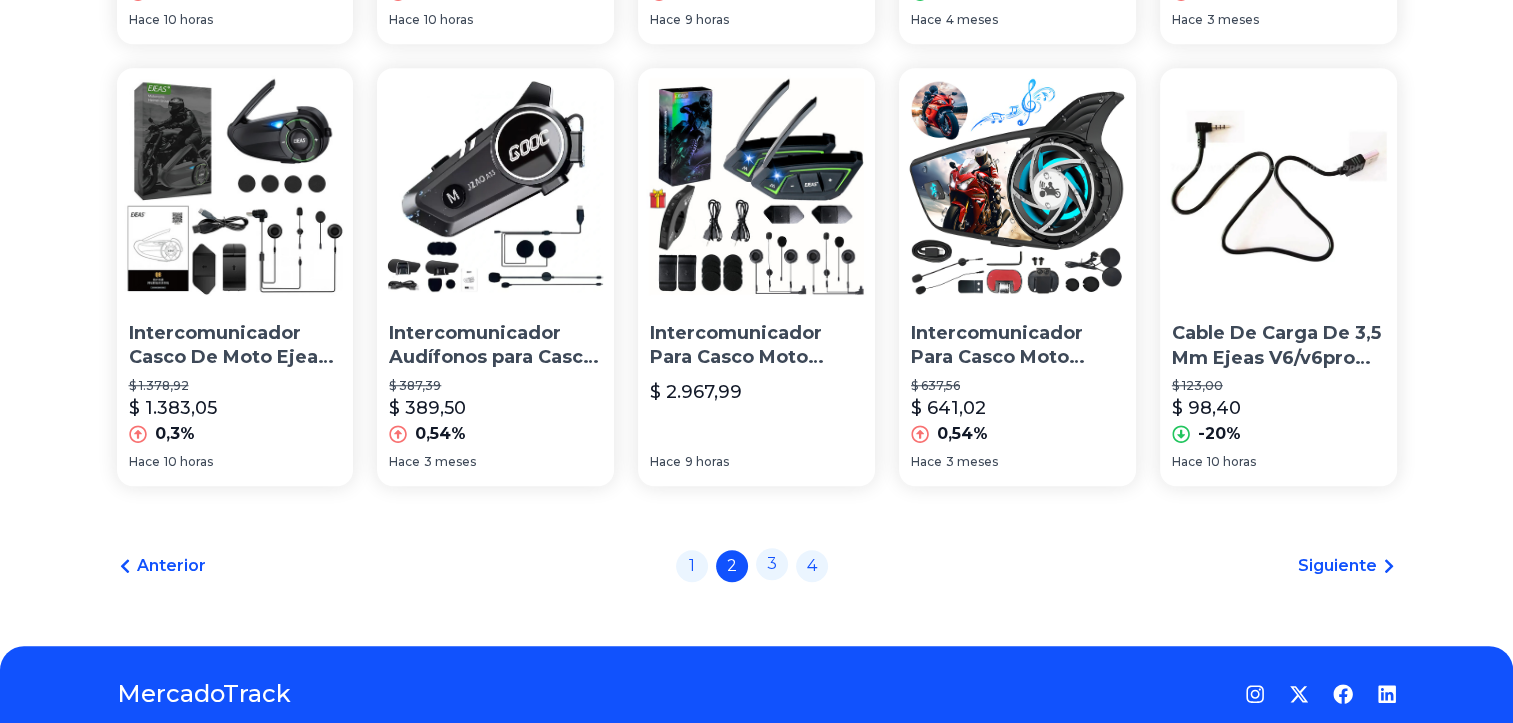 click on "3" at bounding box center [772, 564] 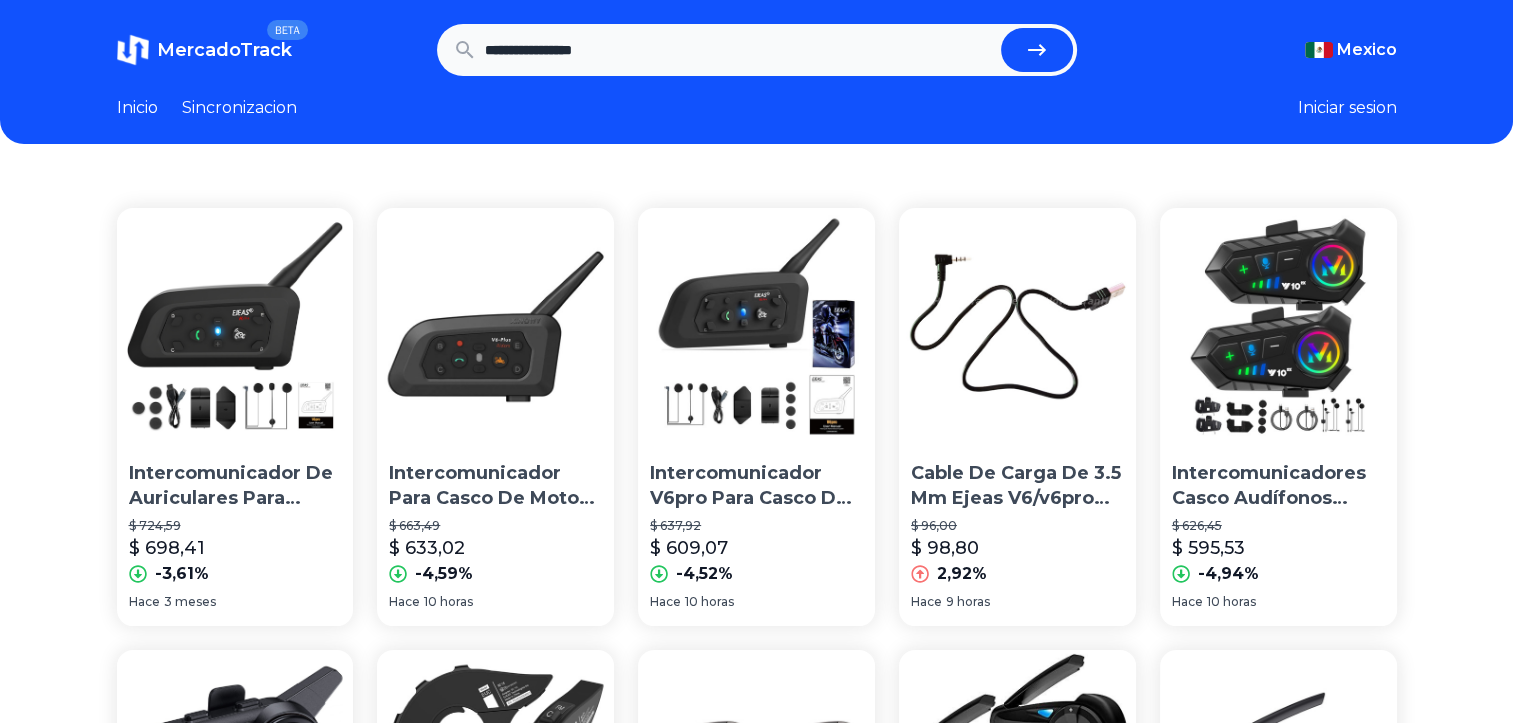 click on "**********" at bounding box center (739, 50) 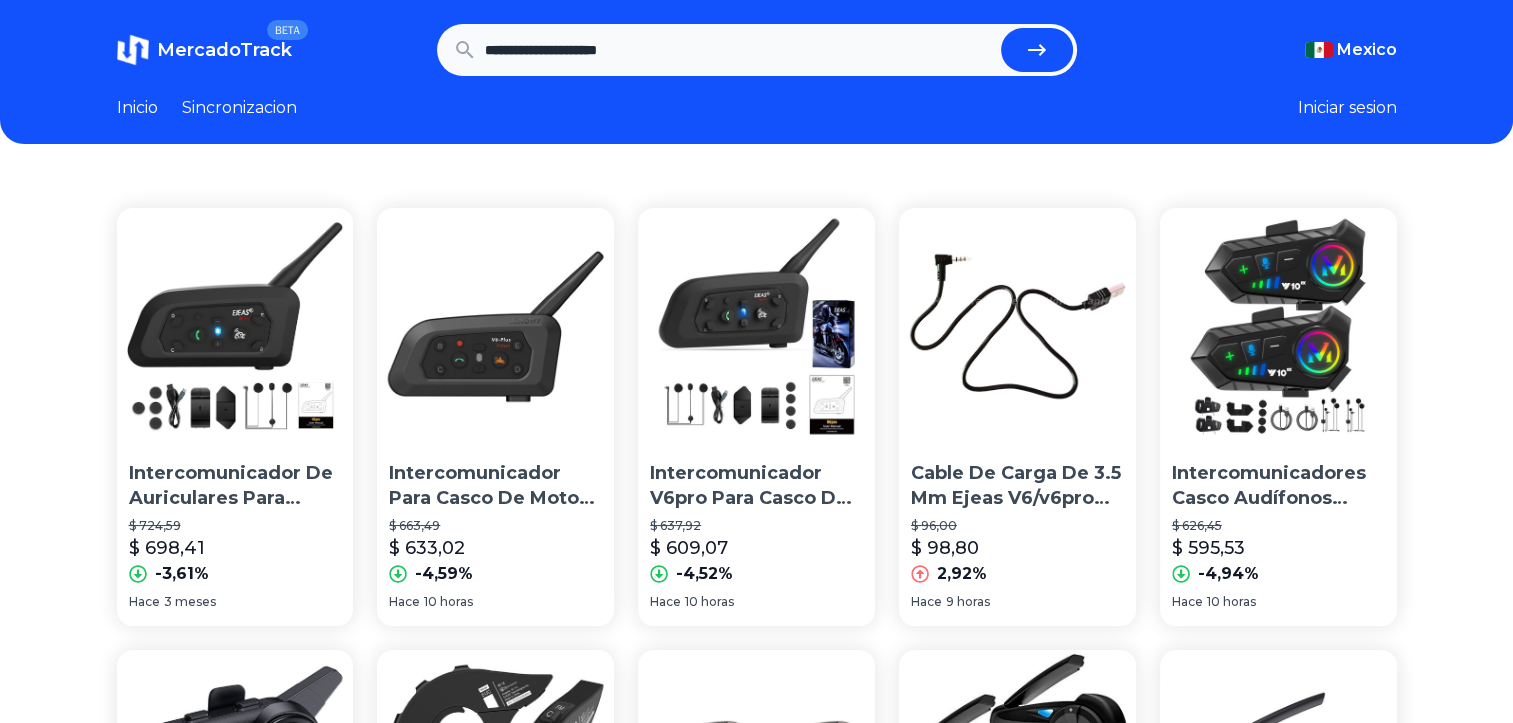 type on "**********" 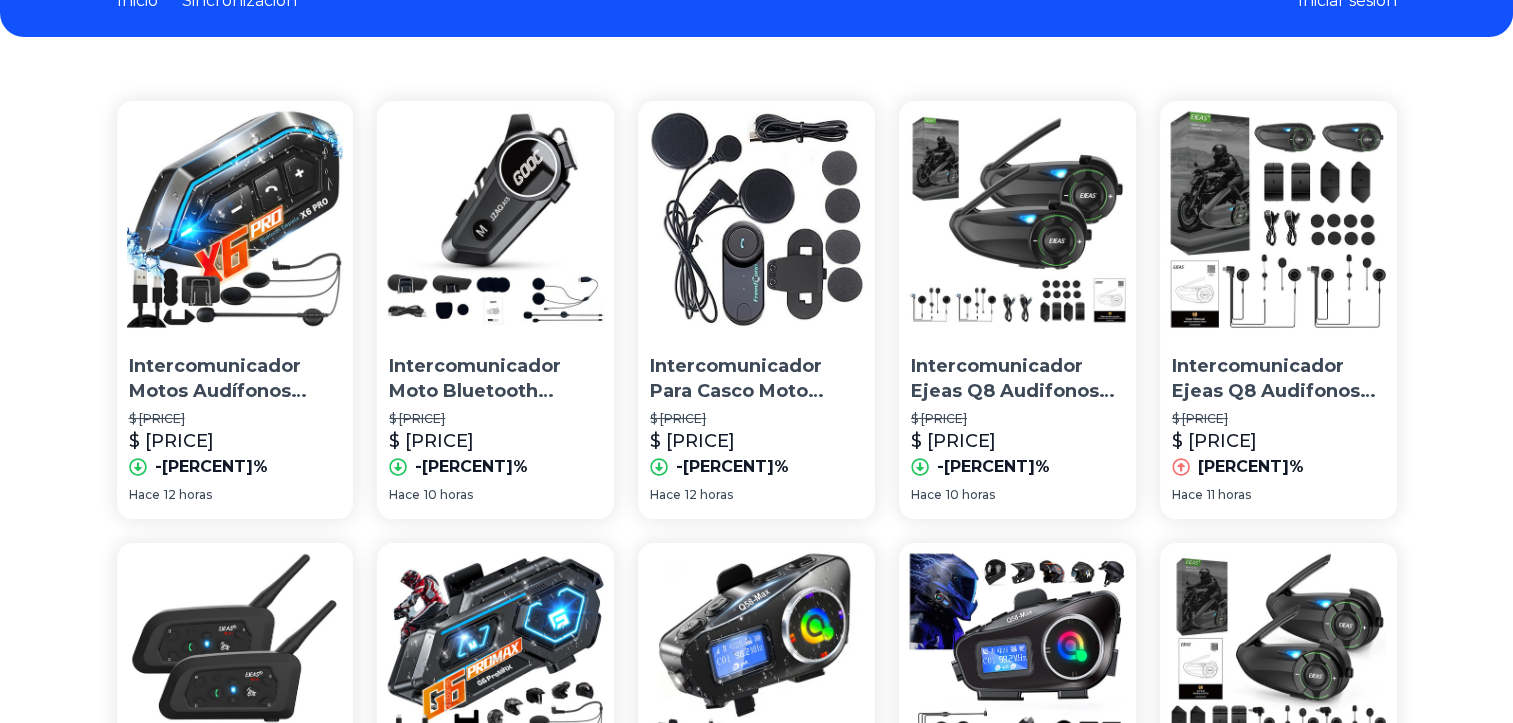 scroll, scrollTop: 0, scrollLeft: 0, axis: both 